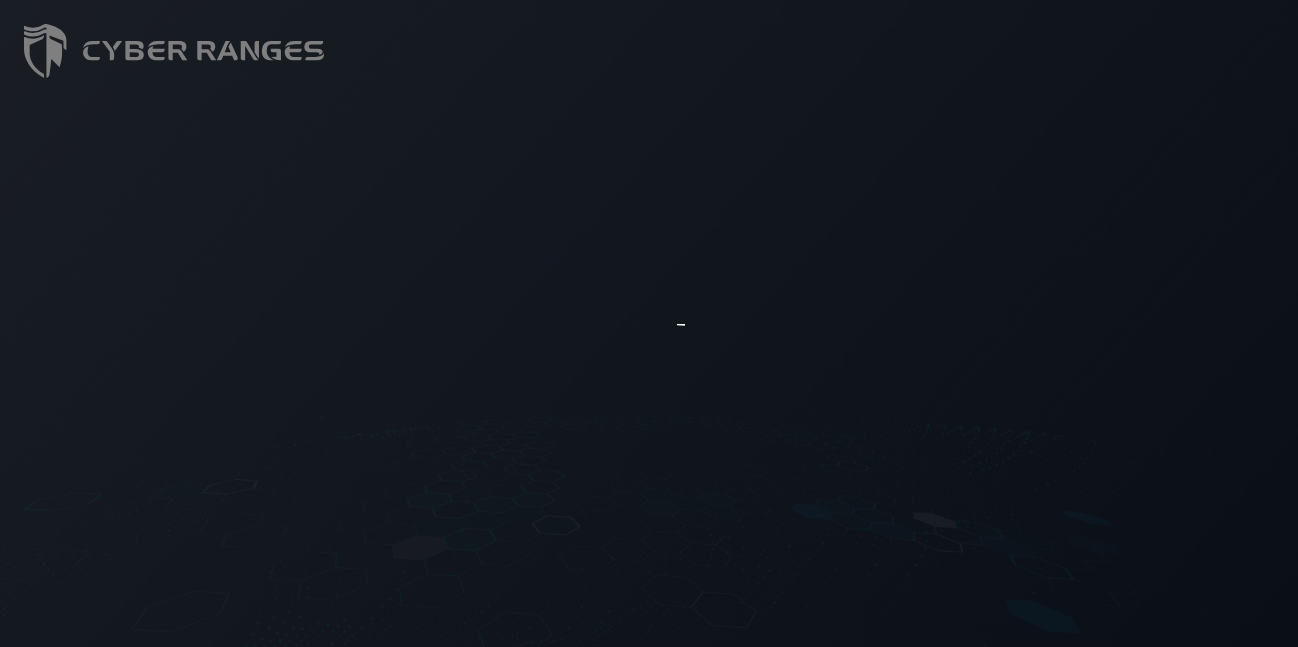 scroll, scrollTop: 0, scrollLeft: 0, axis: both 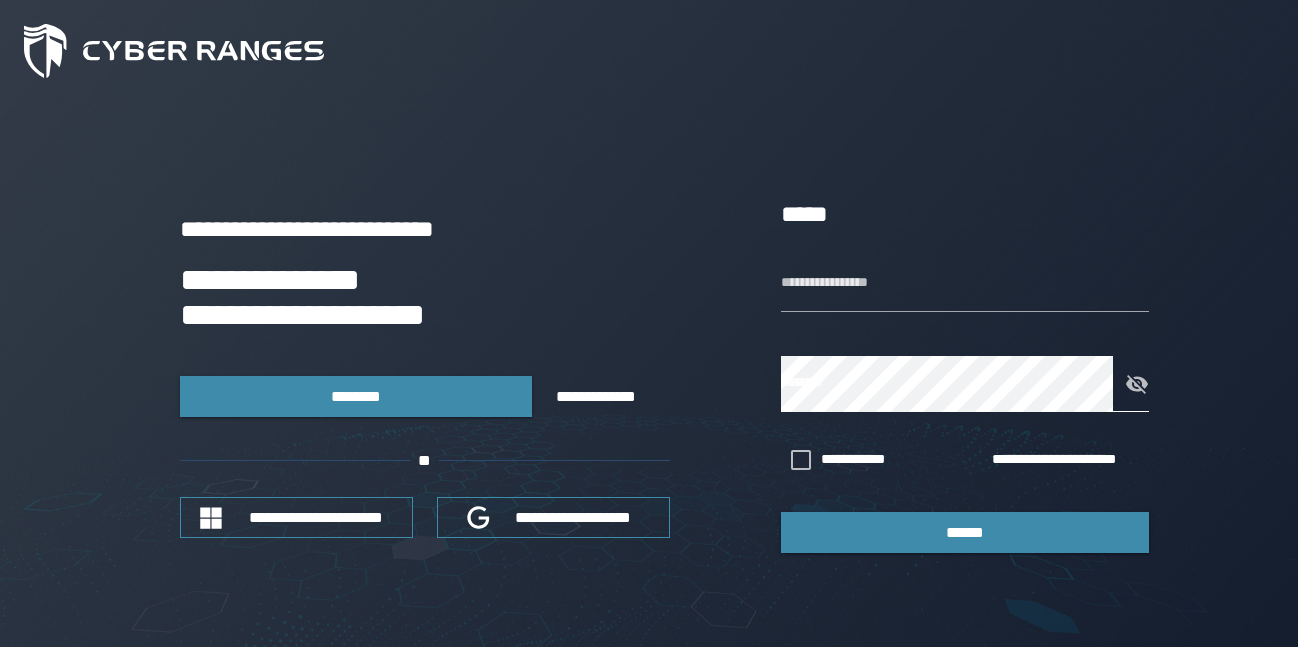 click 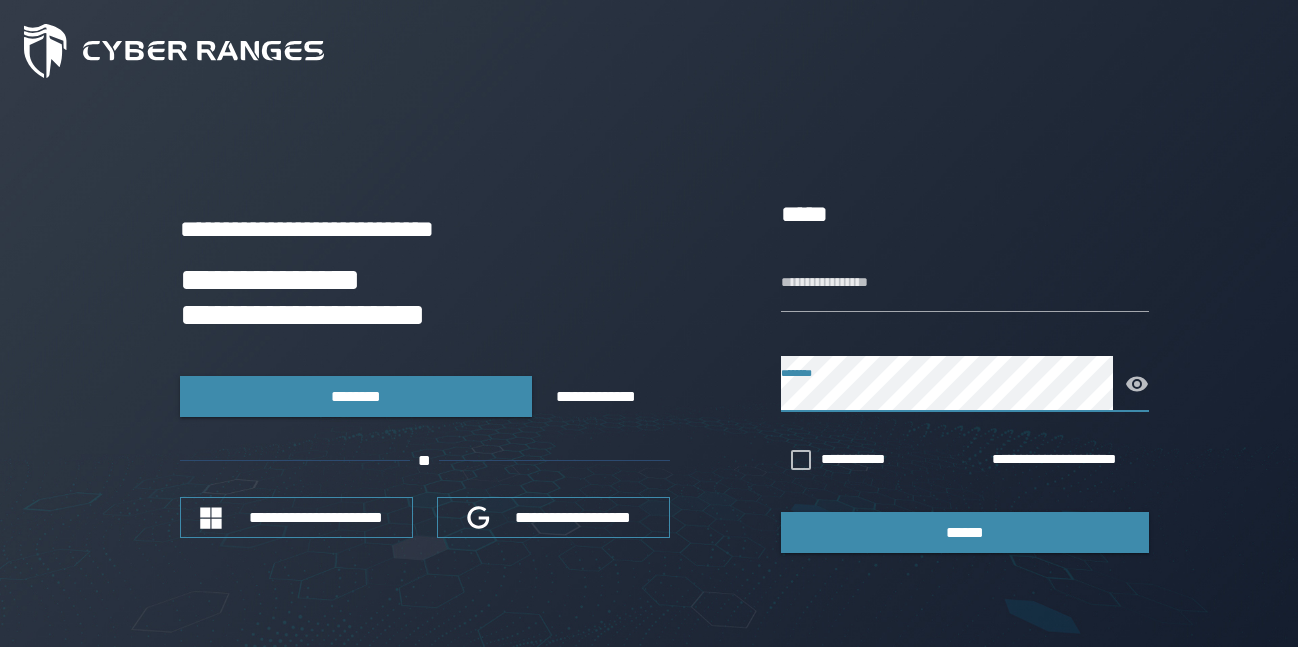 click 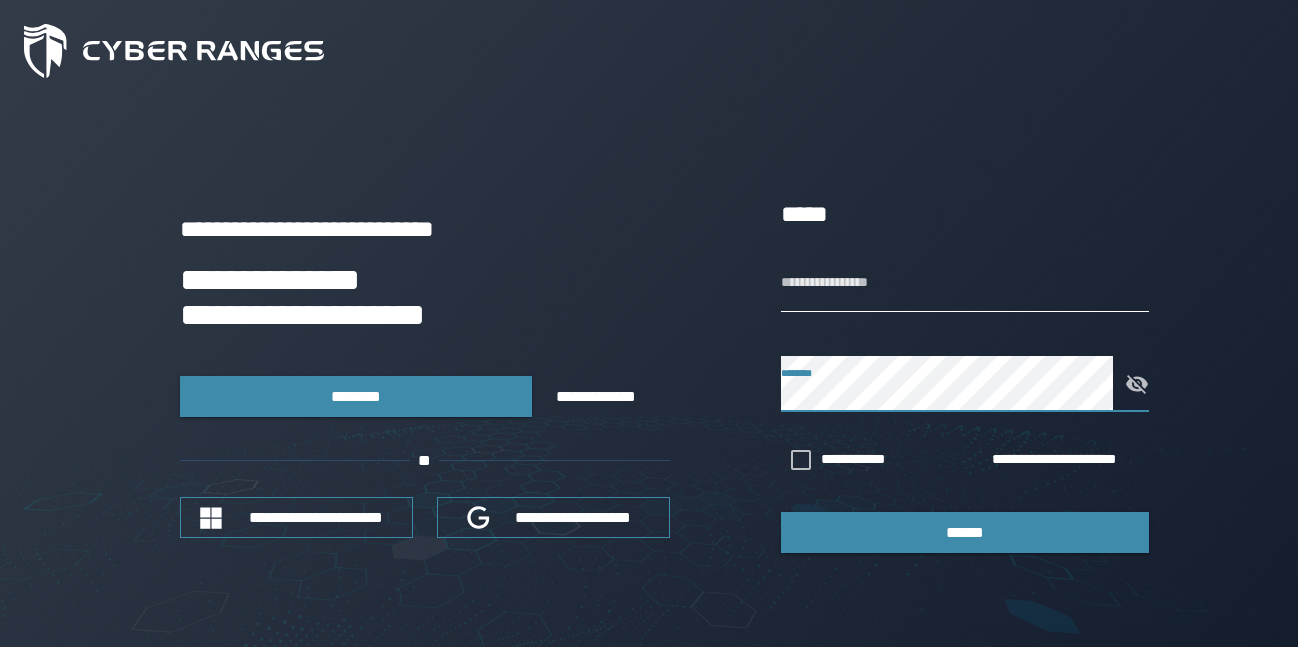 click on "**********" at bounding box center (965, 284) 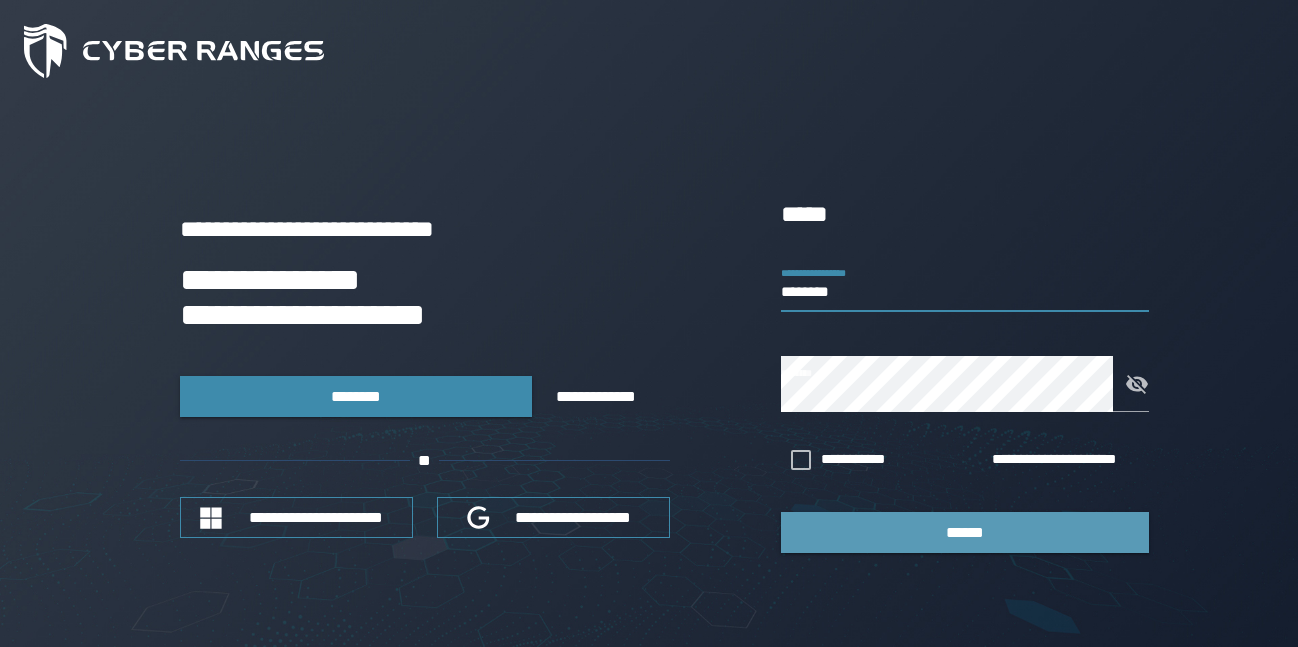 click on "******" at bounding box center (965, 532) 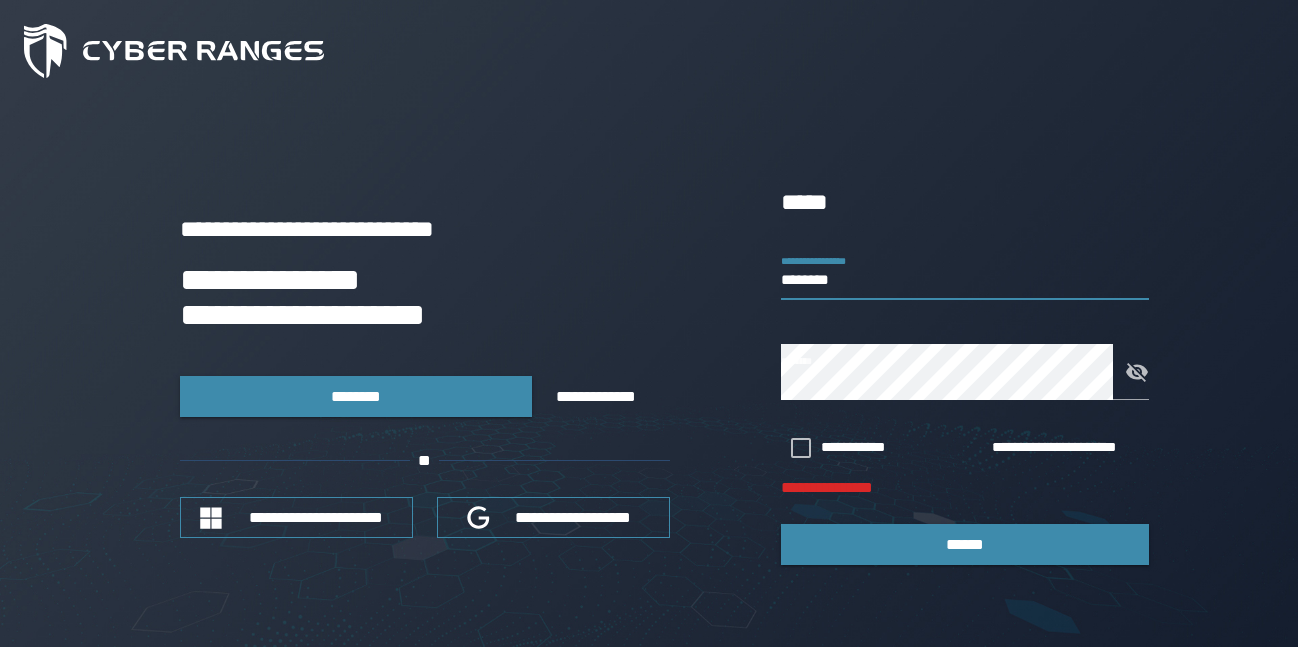 click on "********" at bounding box center (965, 272) 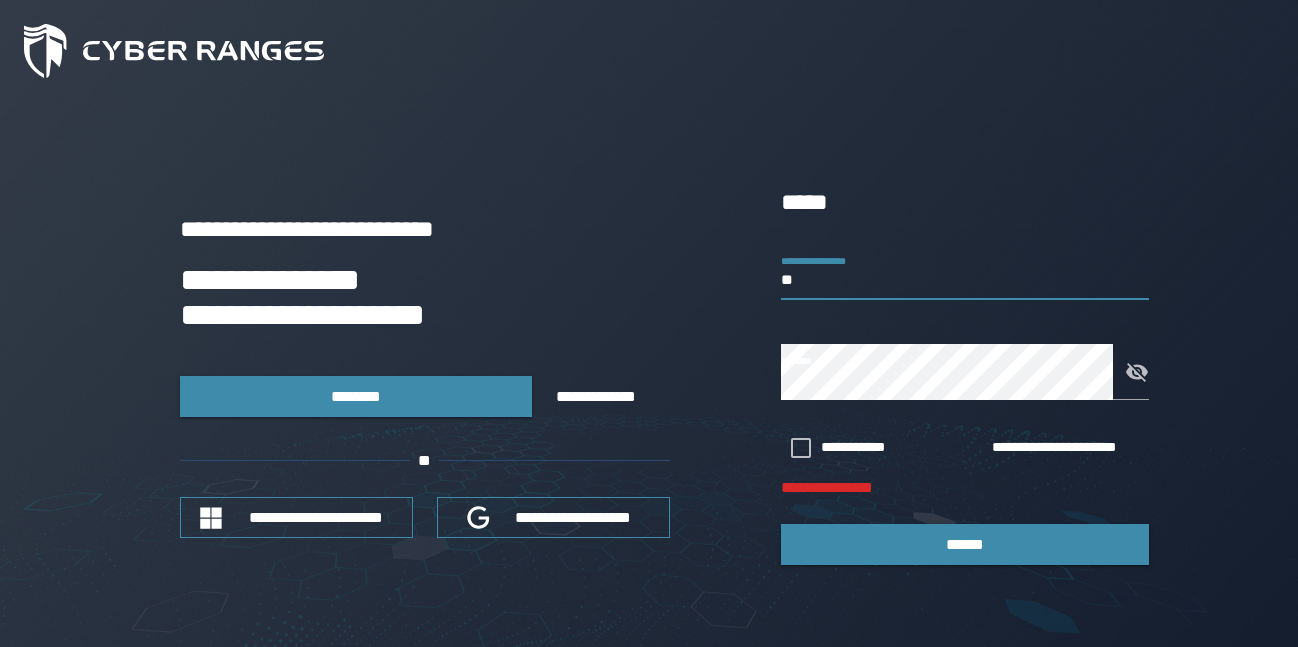 type on "*" 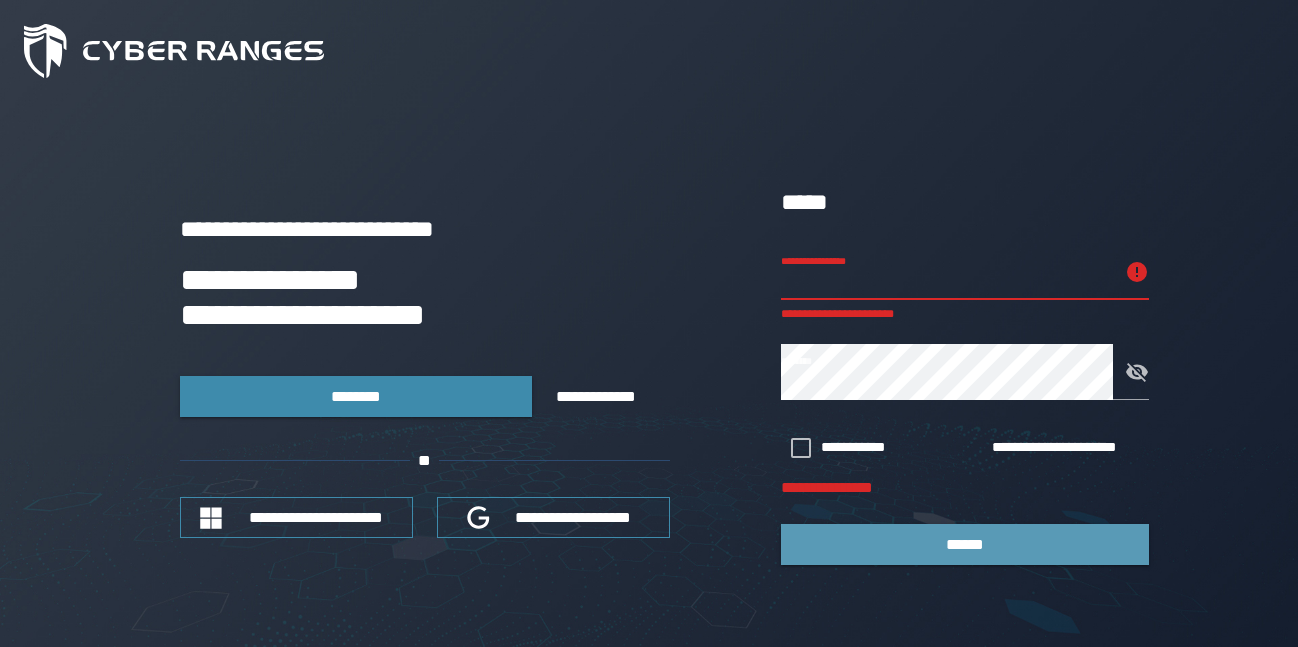 type 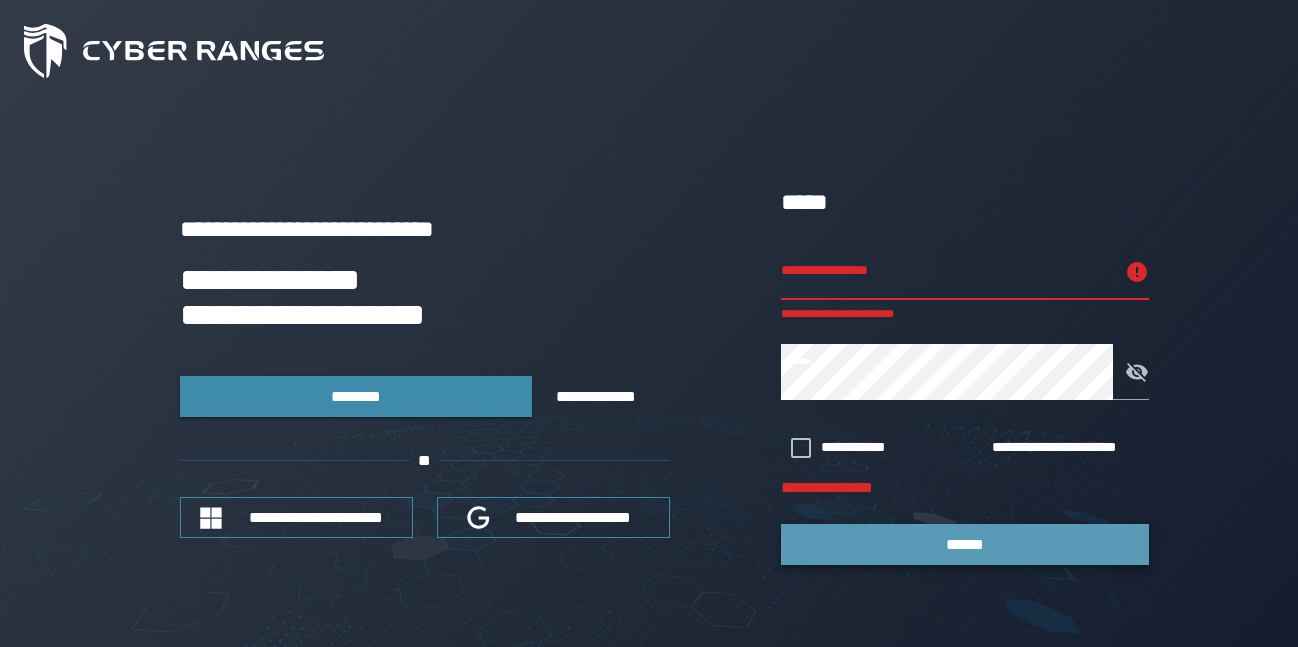 click on "******" at bounding box center [965, 544] 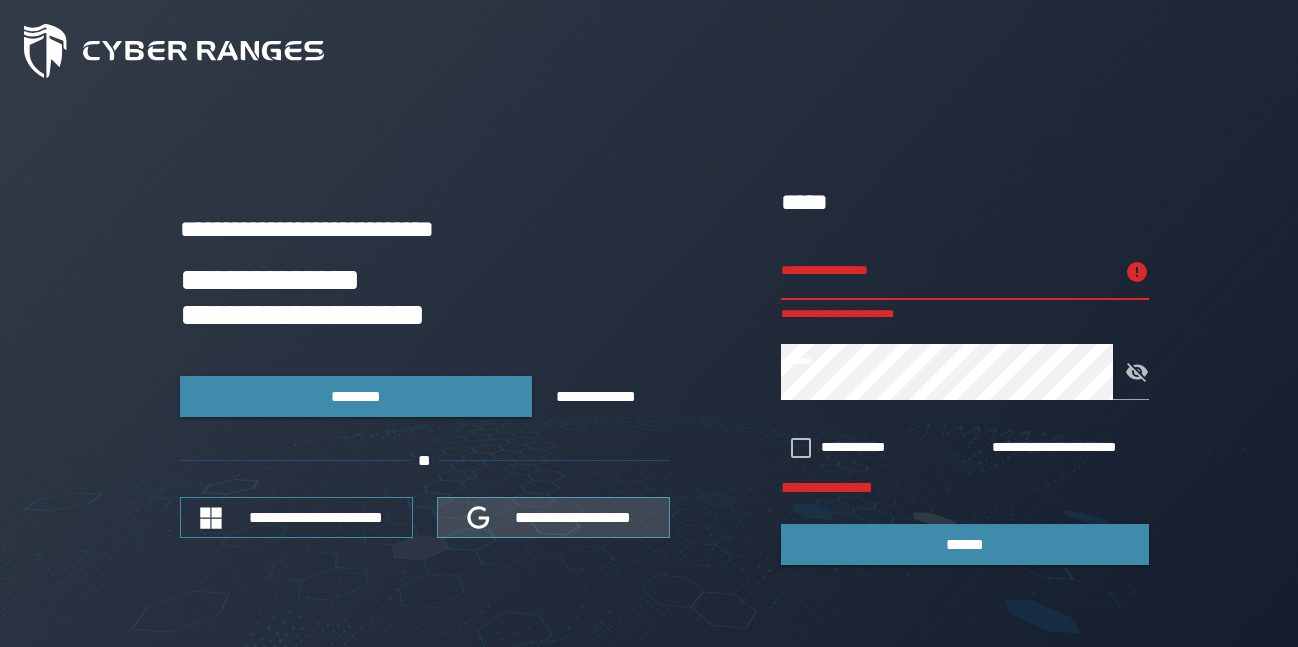 click on "**********" at bounding box center (574, 517) 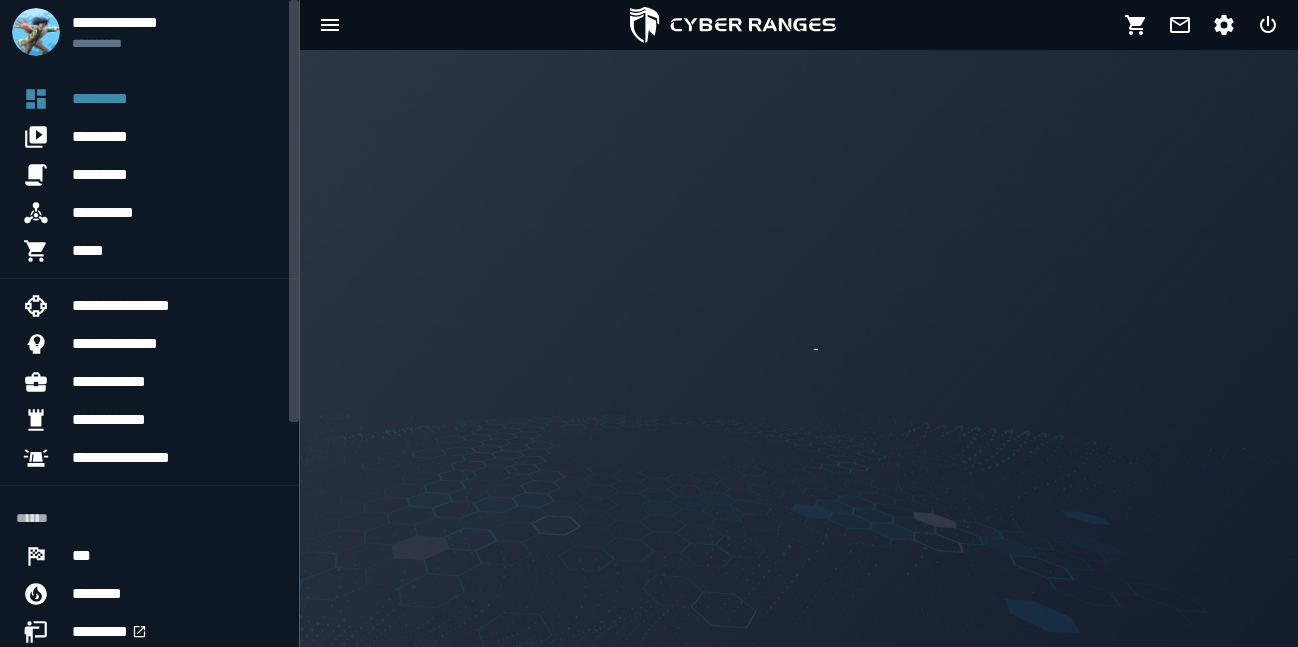 scroll, scrollTop: 0, scrollLeft: 0, axis: both 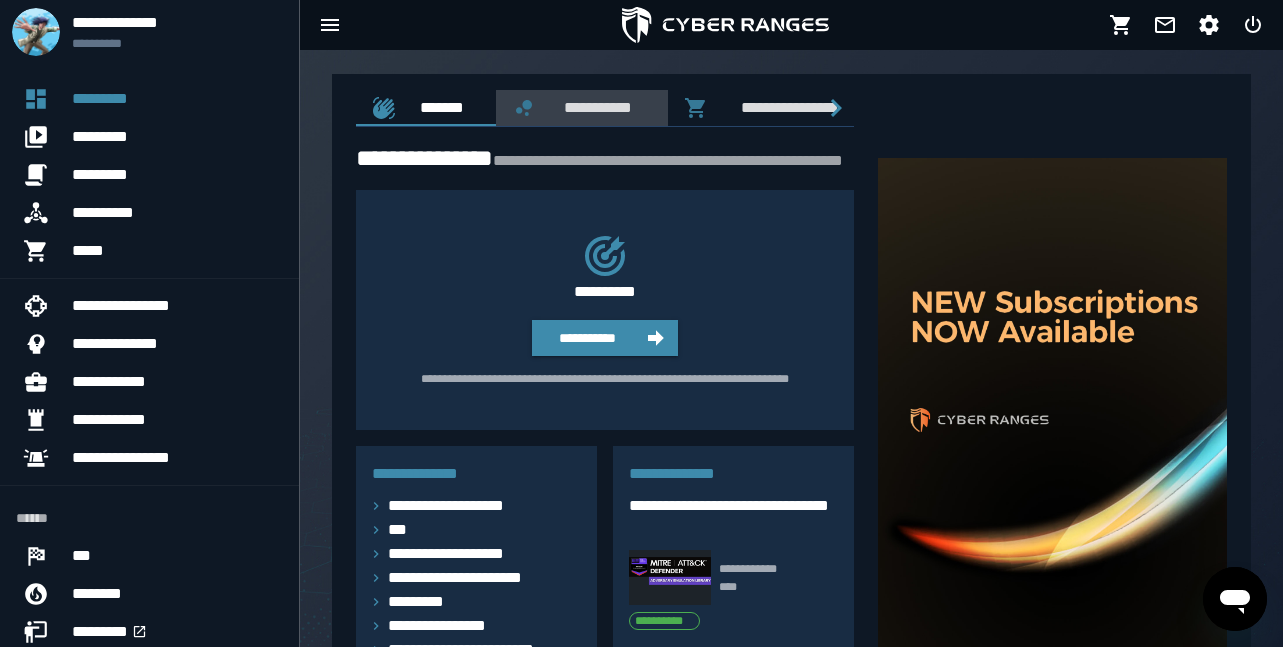 click on "**********" at bounding box center [594, 107] 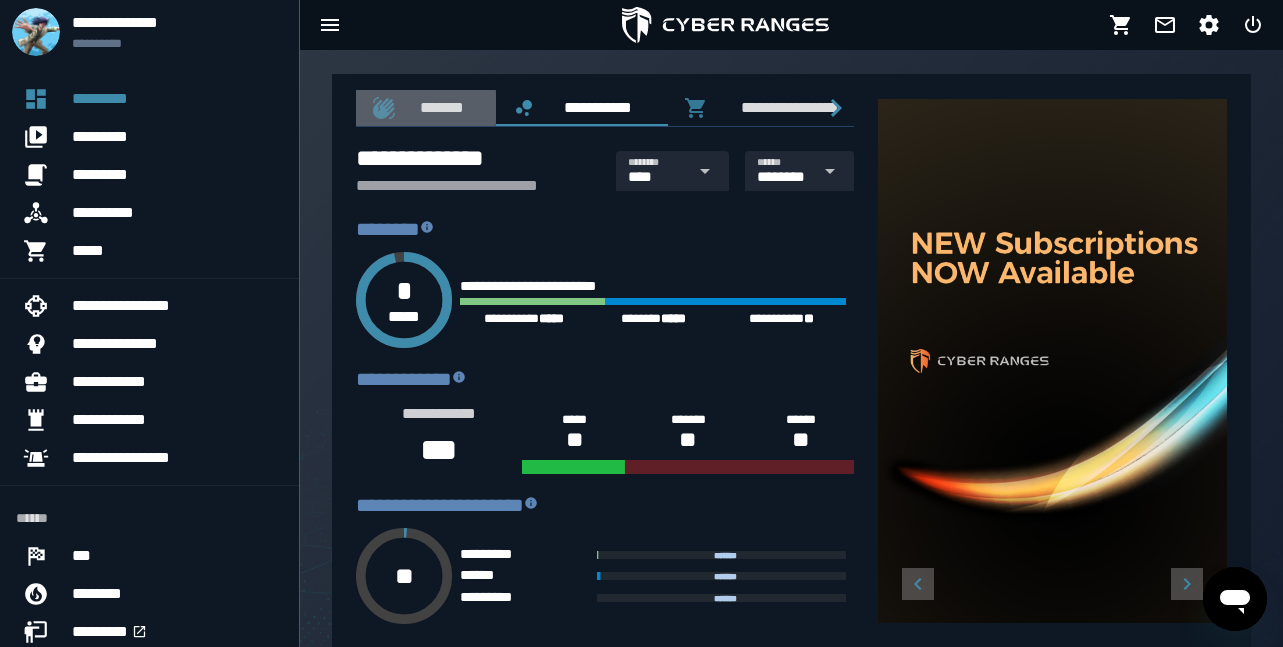 click on "*******" at bounding box center [438, 107] 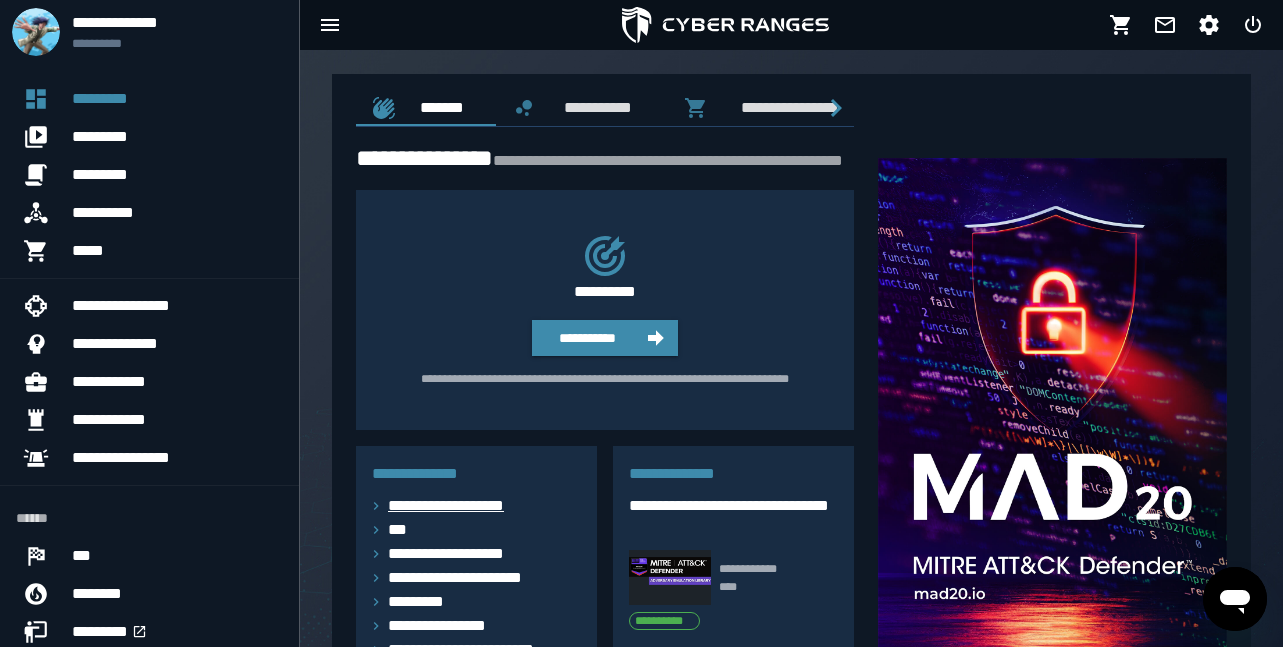 click on "**********" at bounding box center (458, 506) 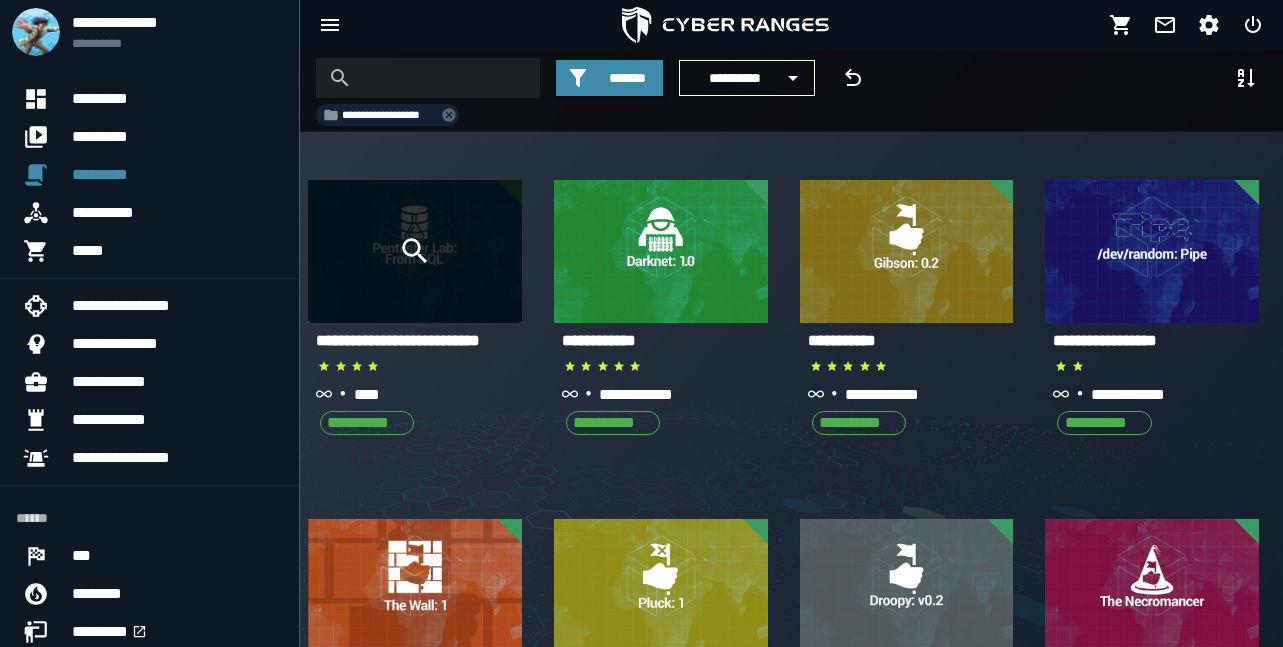 click 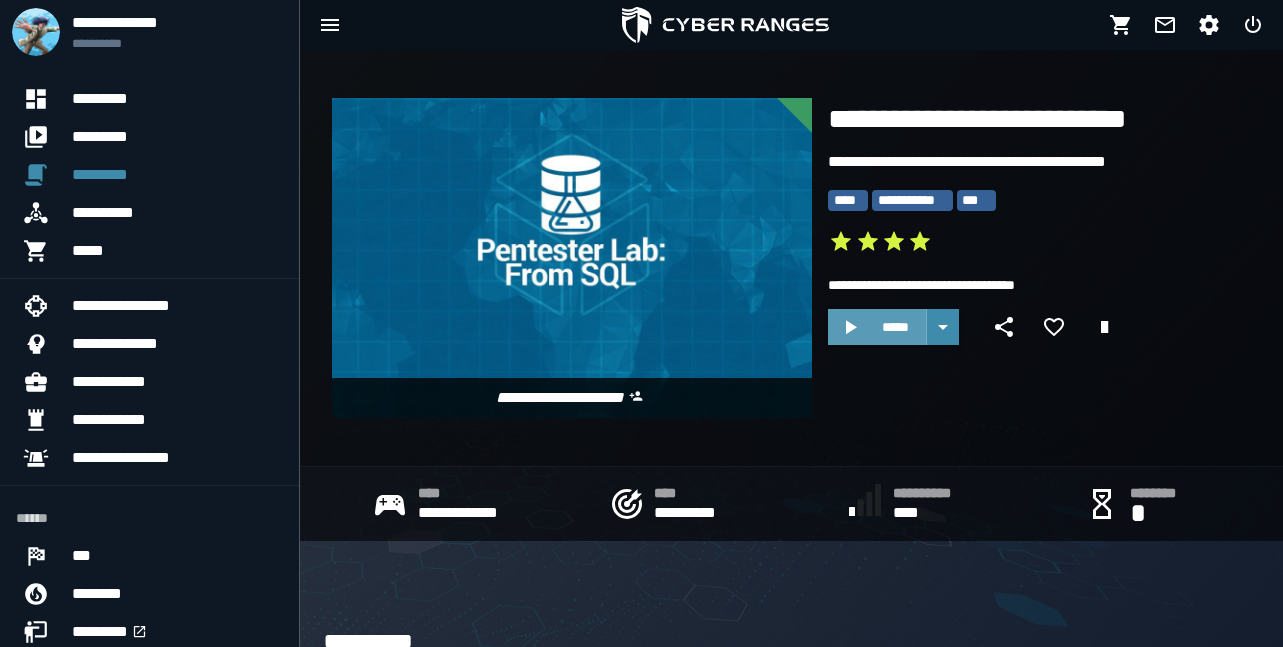 click on "*****" at bounding box center (895, 327) 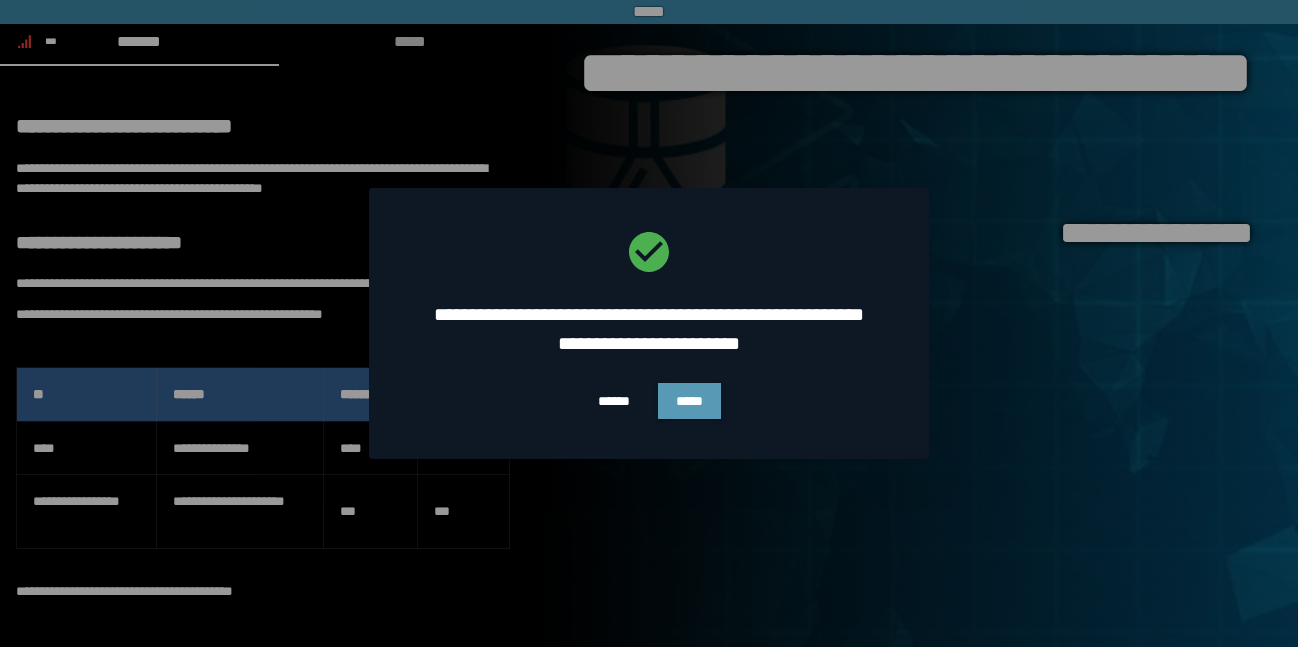 click on "*****" at bounding box center [689, 401] 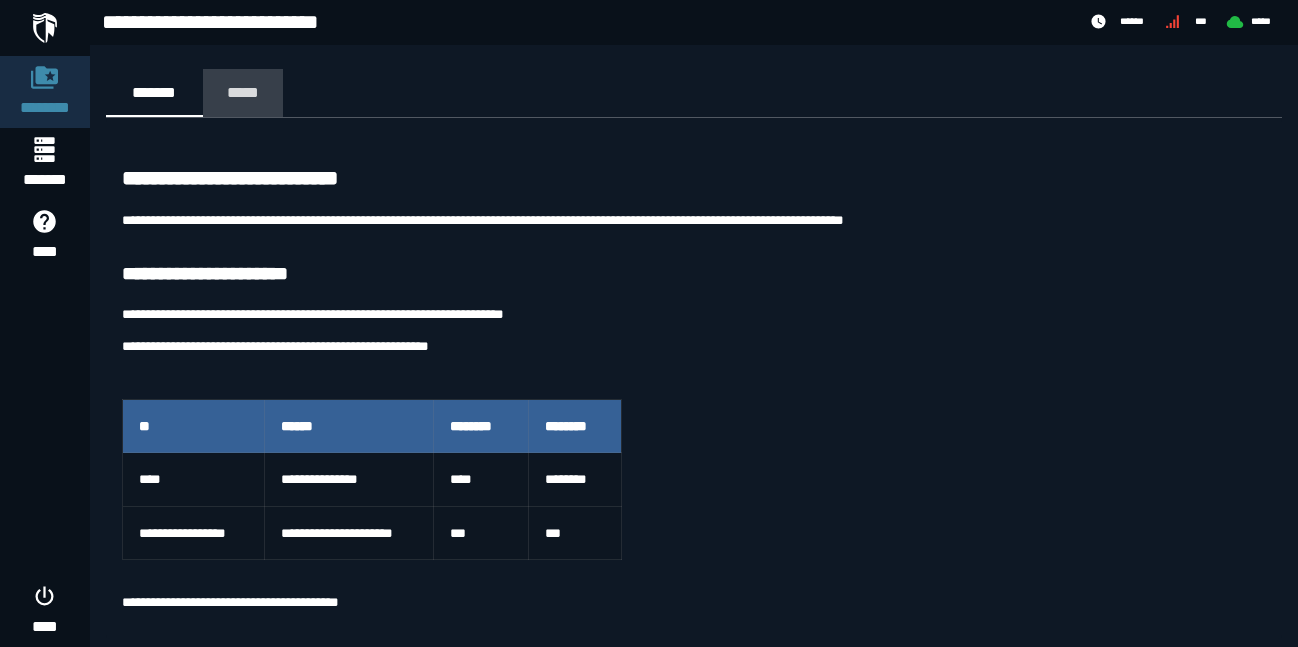 click on "*****" at bounding box center [243, 92] 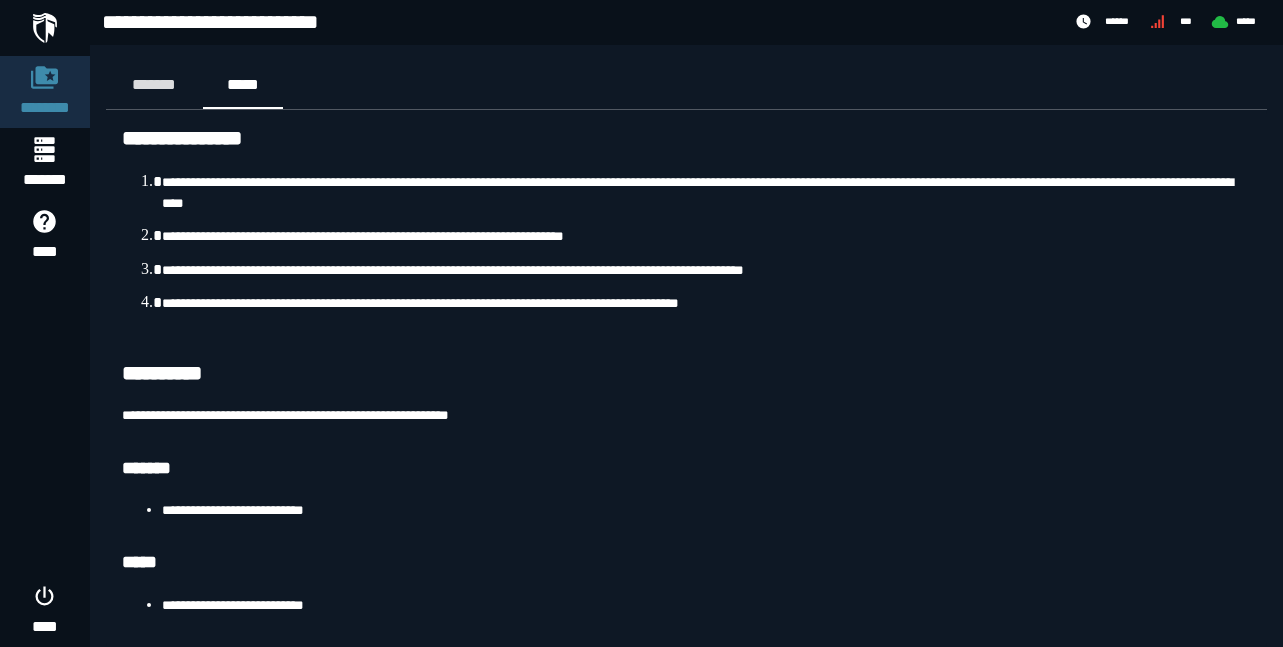 scroll, scrollTop: 0, scrollLeft: 0, axis: both 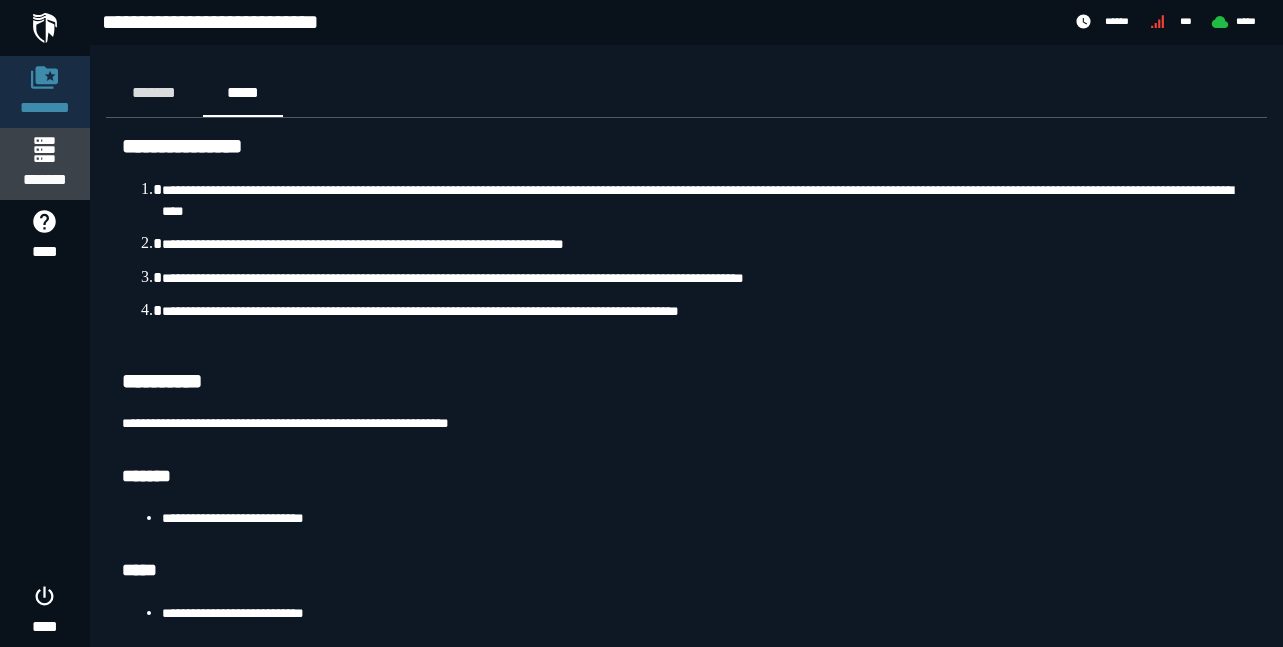 click 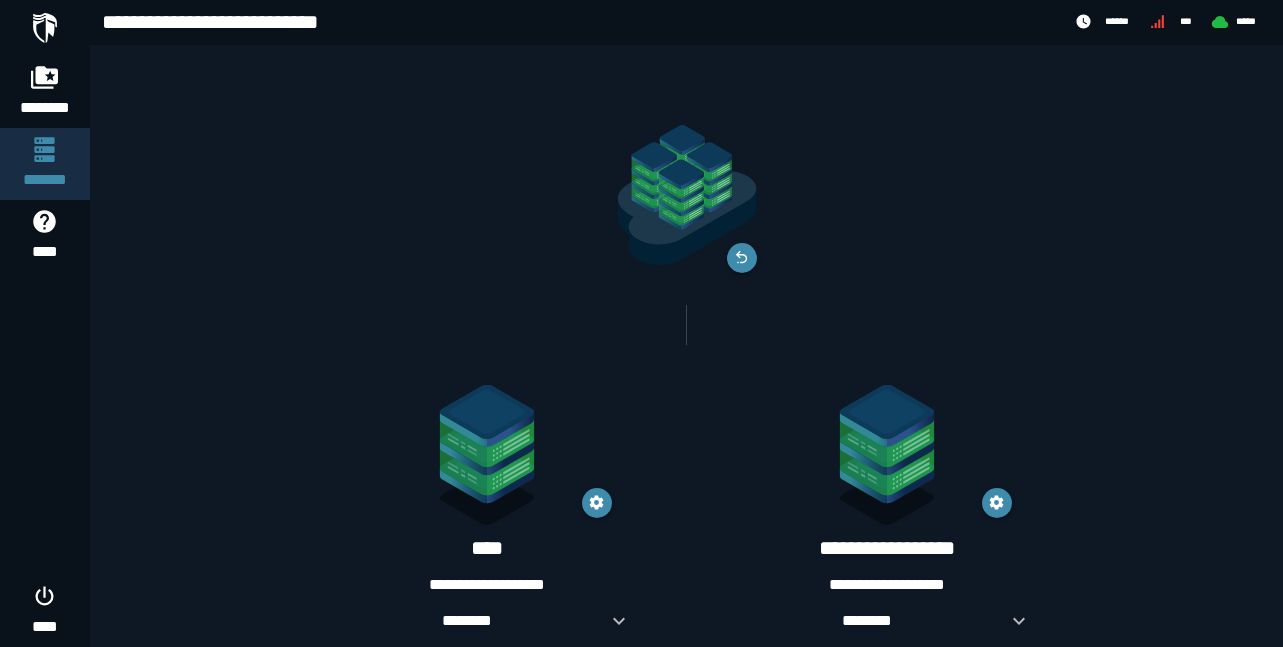 click 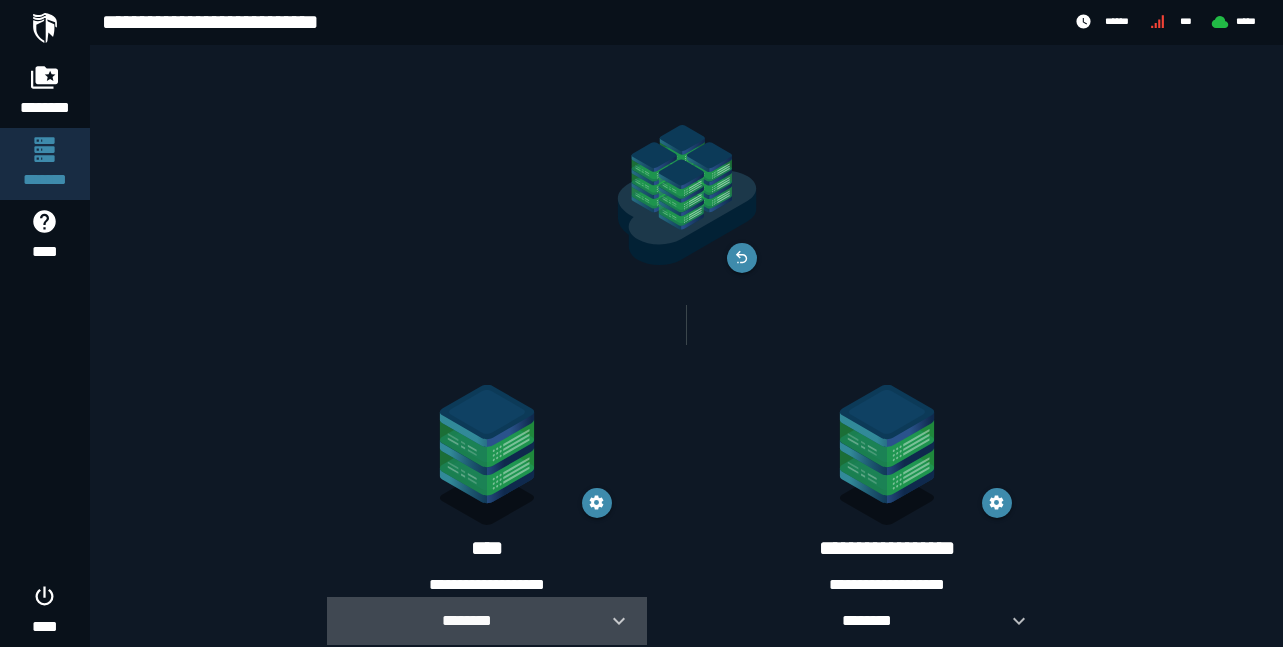 click on "********" at bounding box center [467, 620] 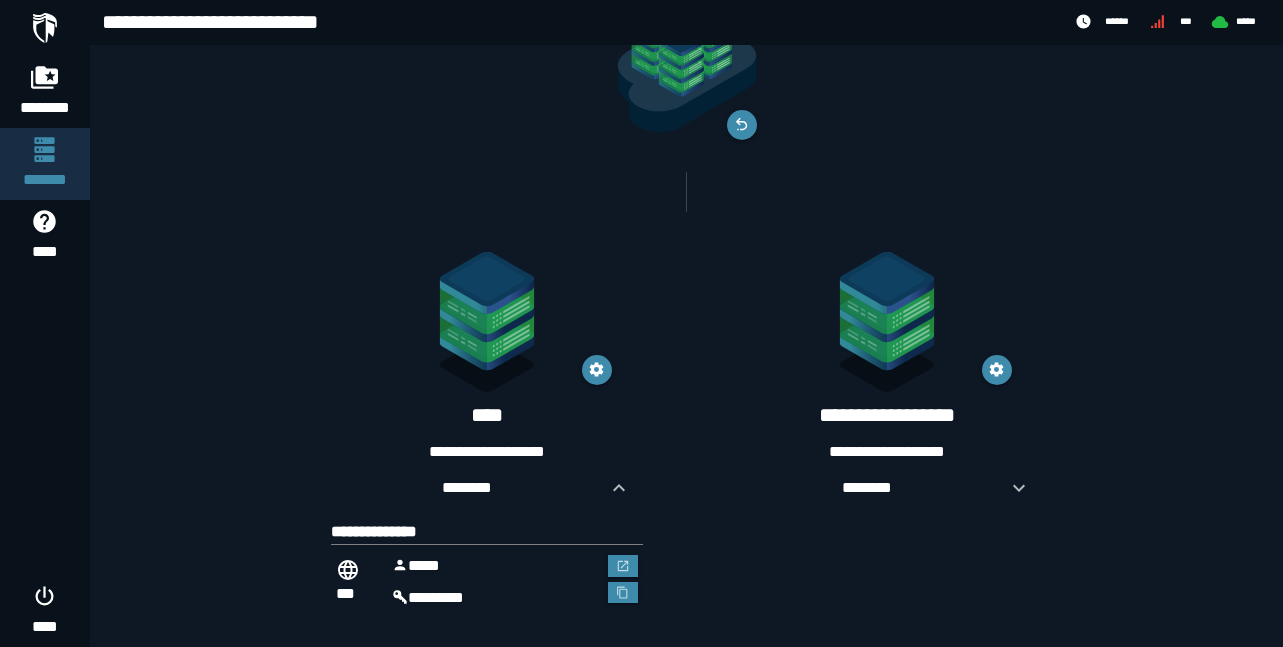scroll, scrollTop: 155, scrollLeft: 0, axis: vertical 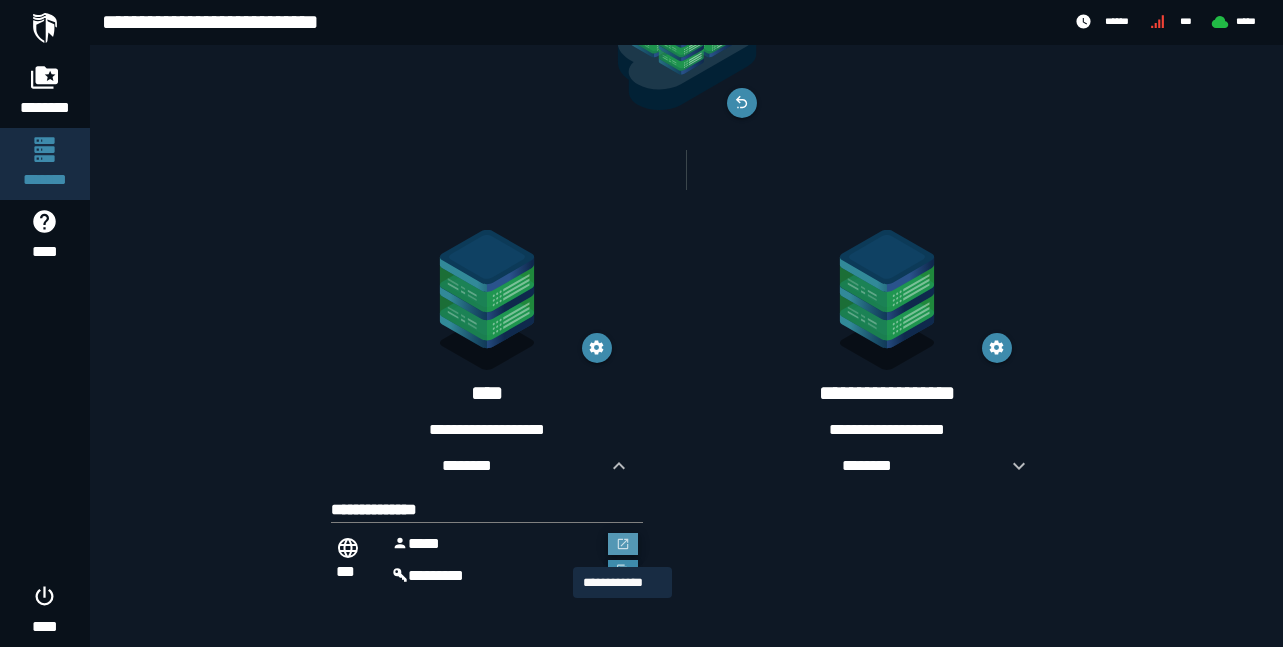 click 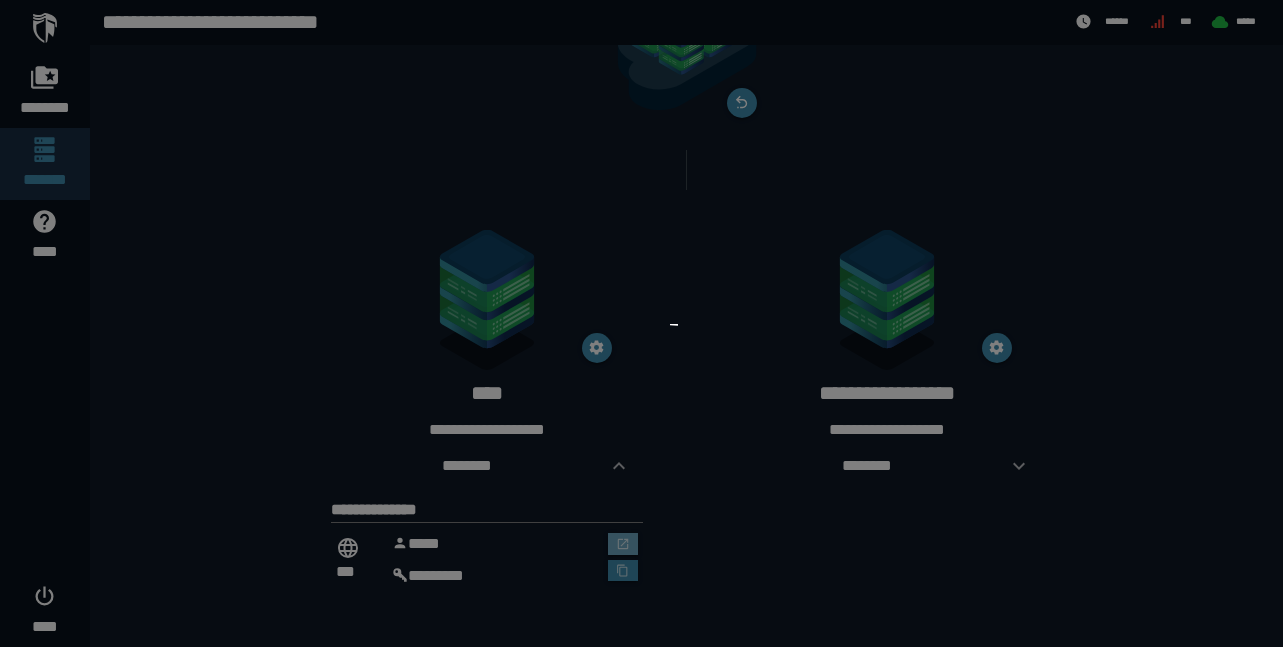 scroll, scrollTop: 0, scrollLeft: 0, axis: both 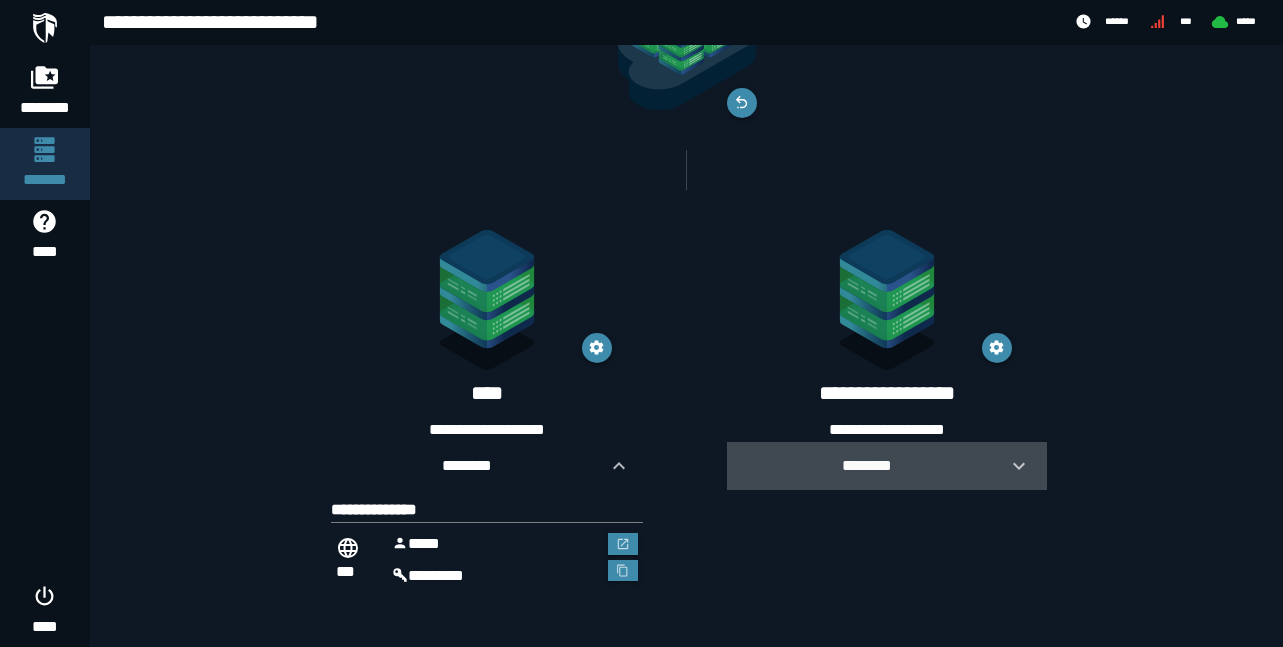 click 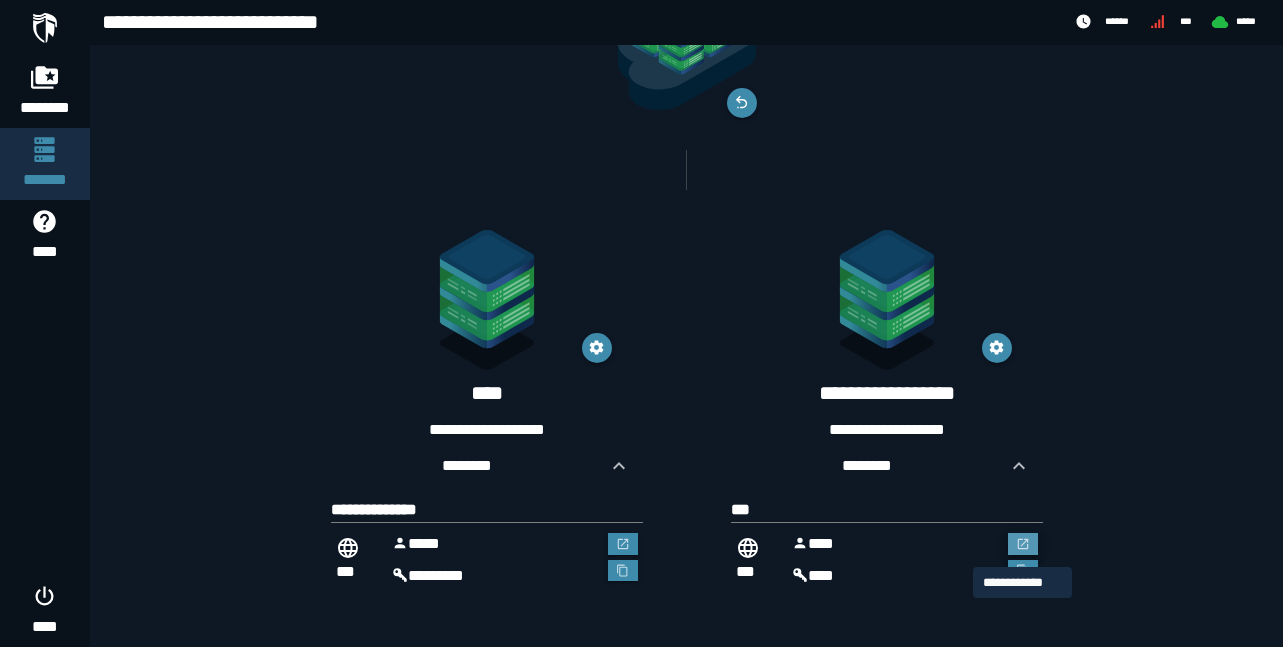 click 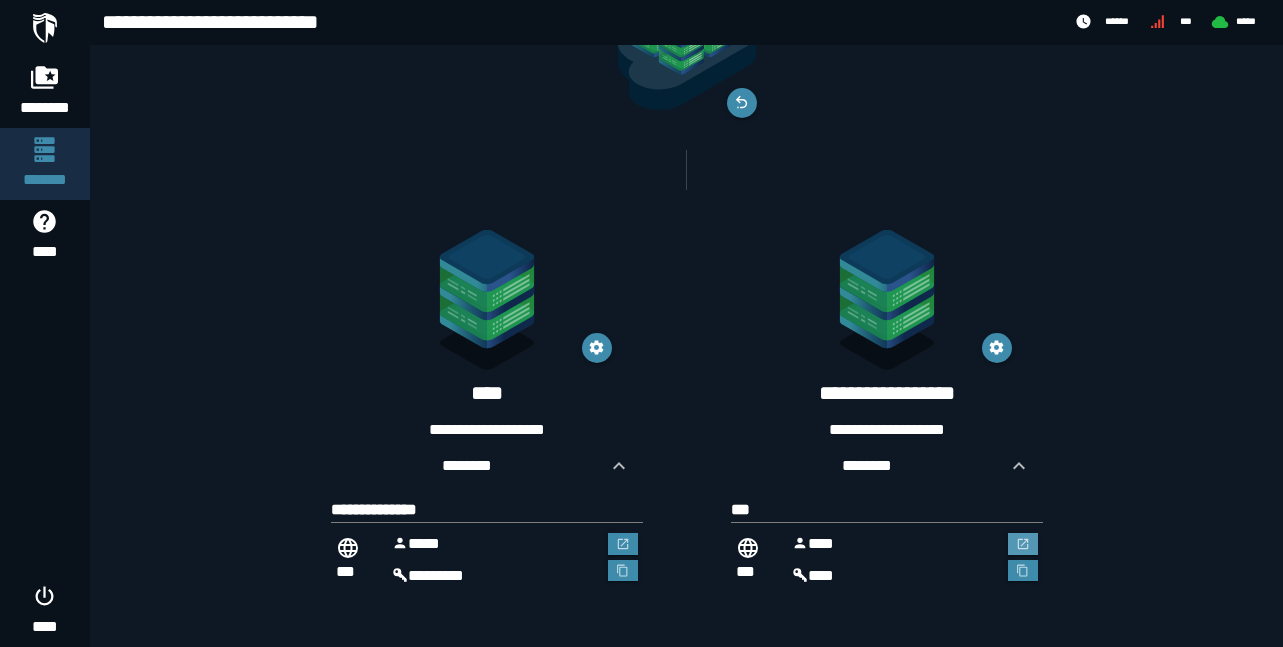 scroll, scrollTop: 155, scrollLeft: 0, axis: vertical 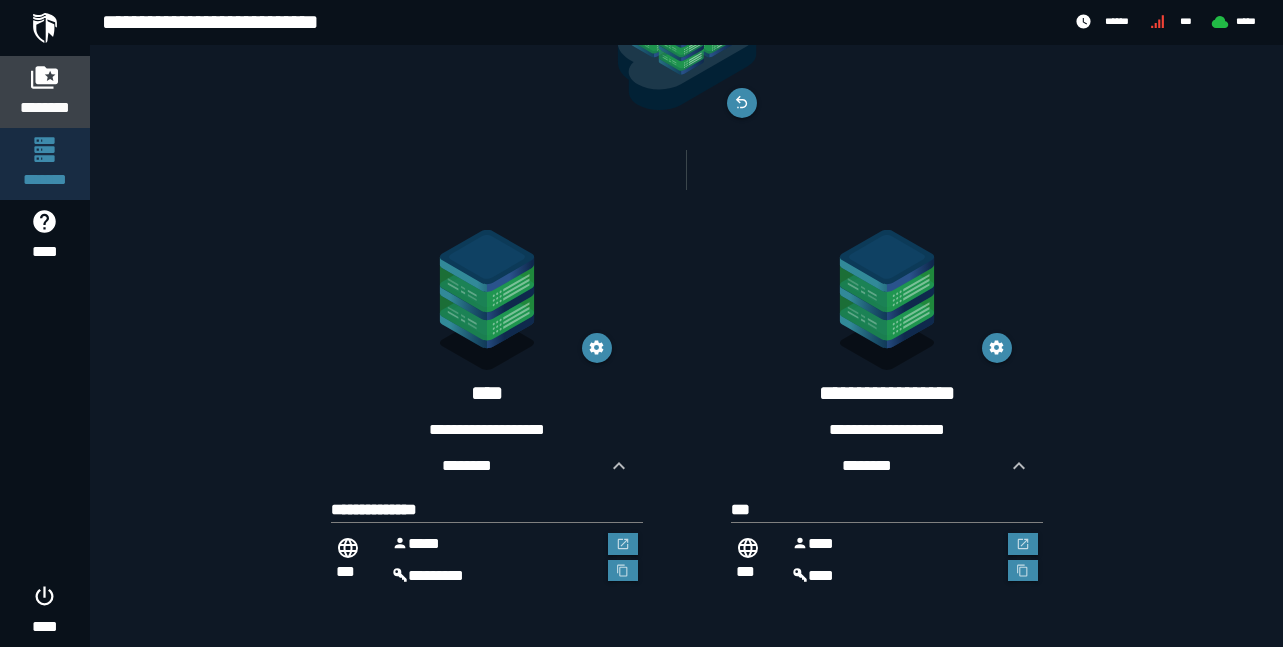 click 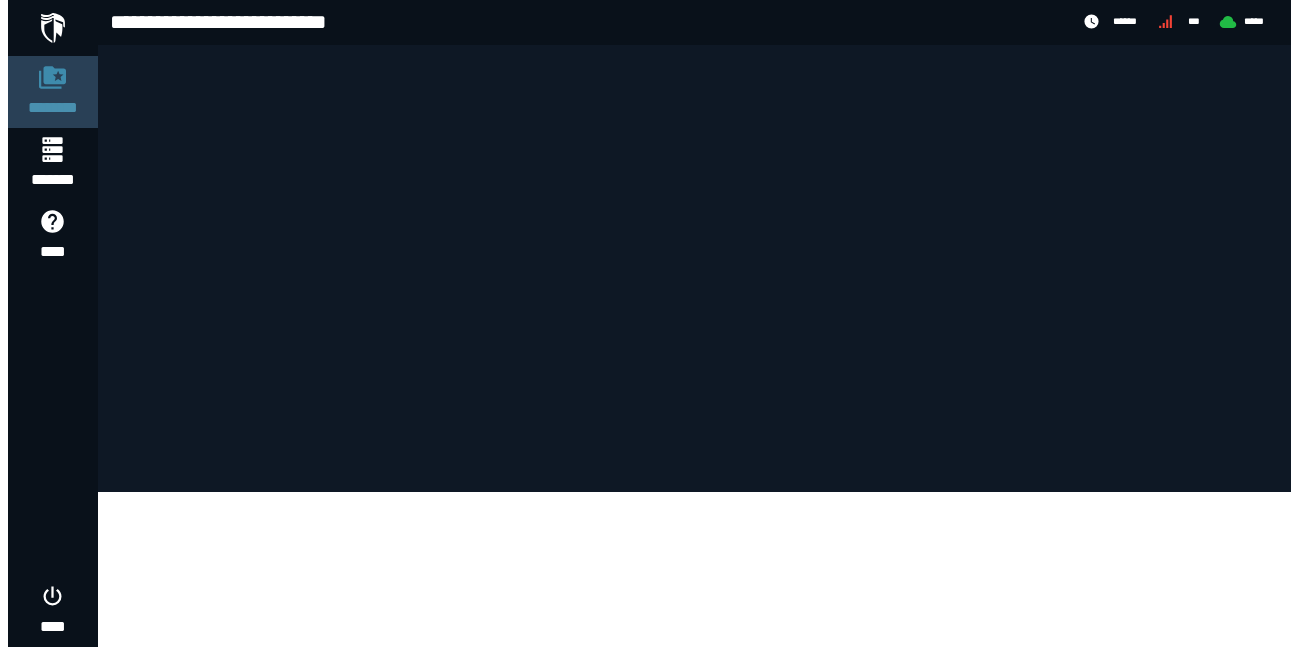 scroll, scrollTop: 0, scrollLeft: 0, axis: both 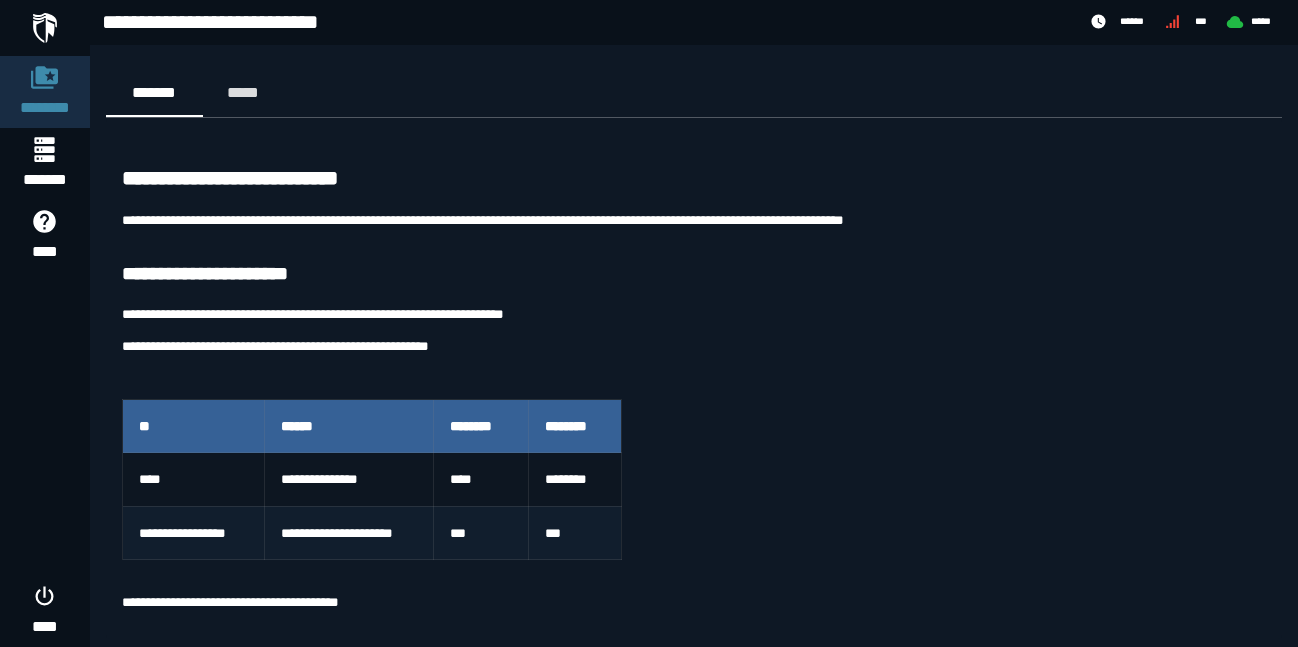 click on "**********" at bounding box center [349, 533] 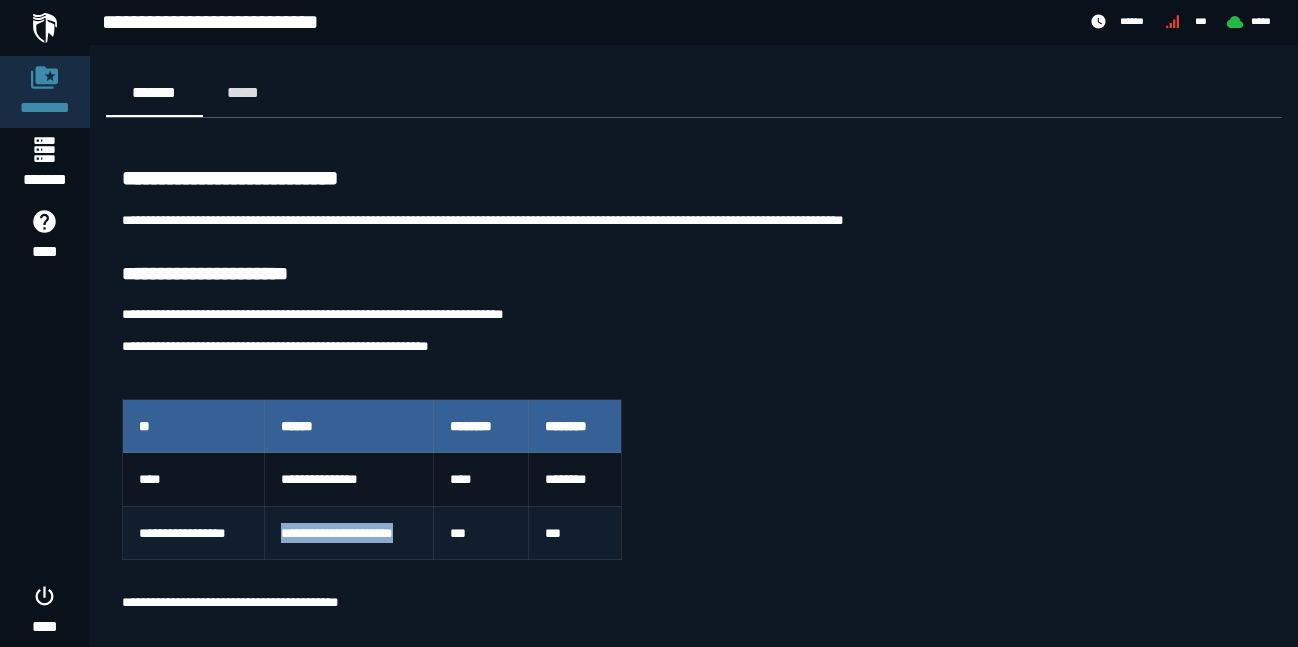 drag, startPoint x: 417, startPoint y: 534, endPoint x: 270, endPoint y: 520, distance: 147.66516 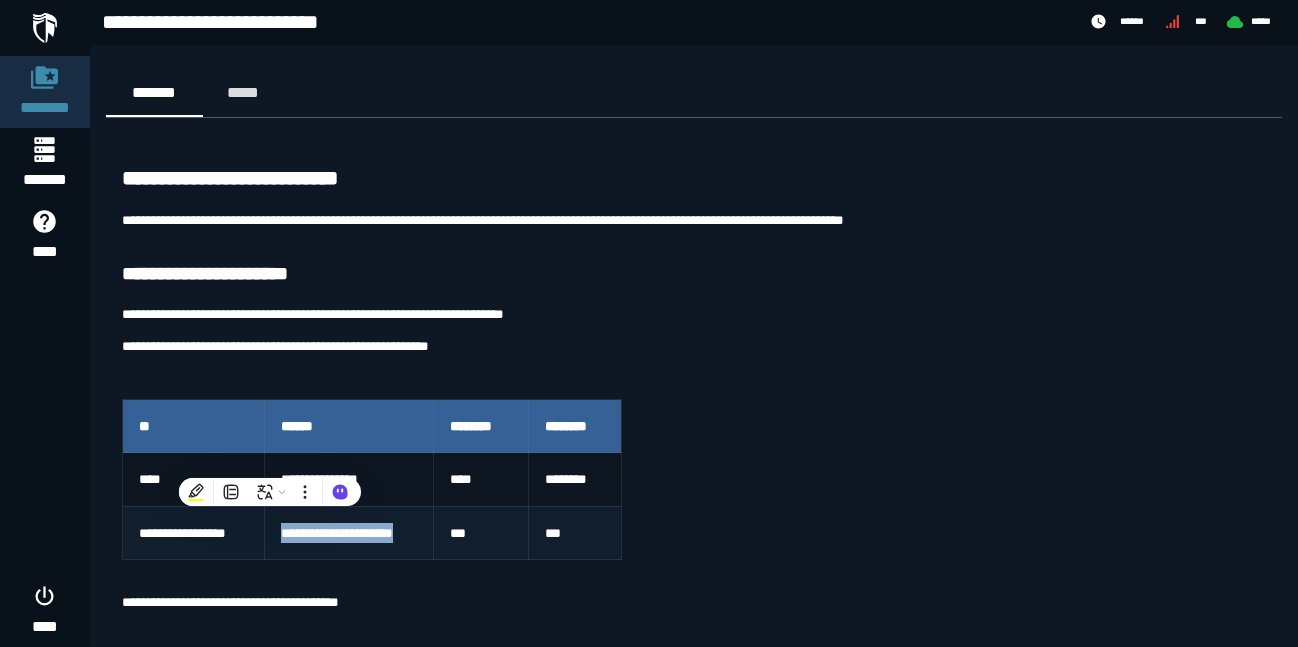 copy on "**********" 